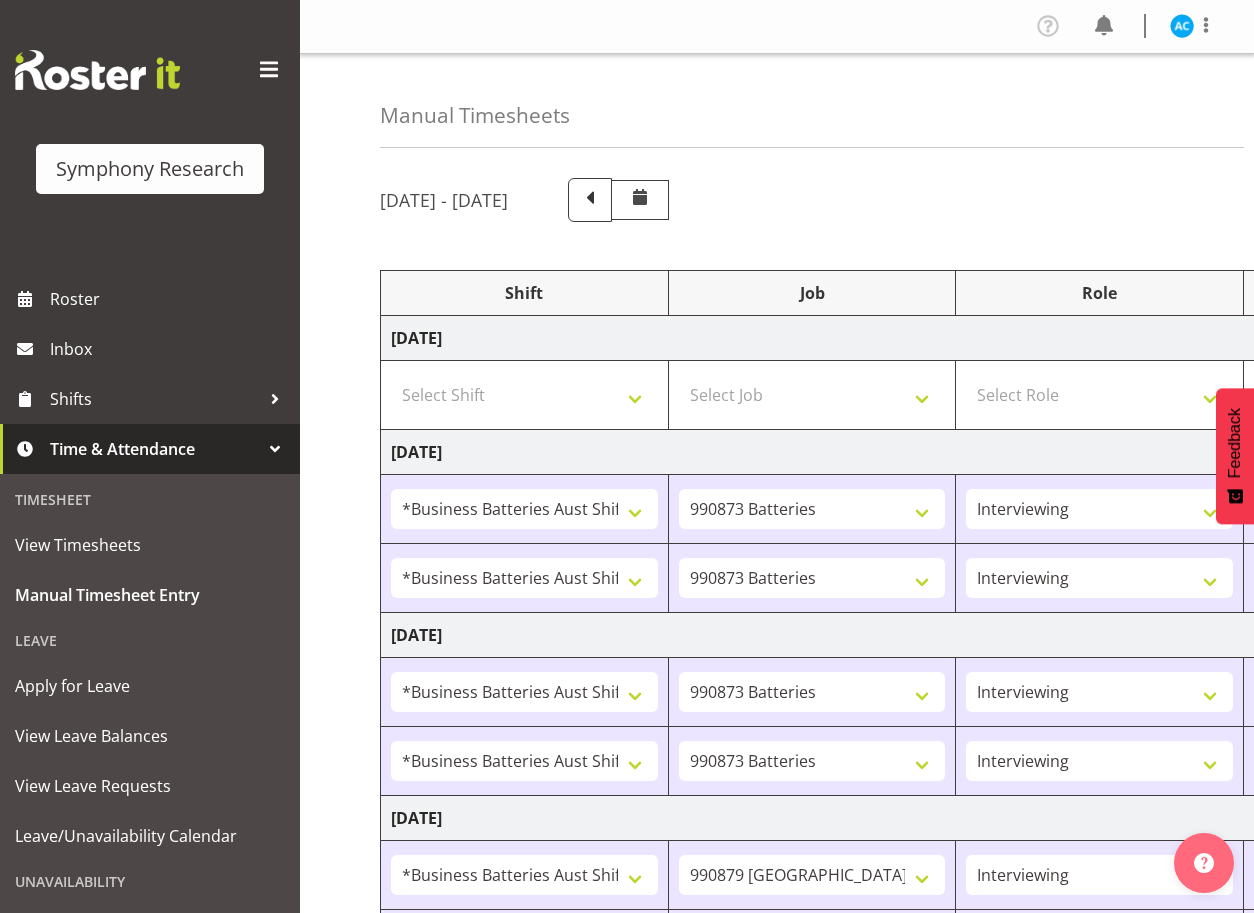 select on "19608" 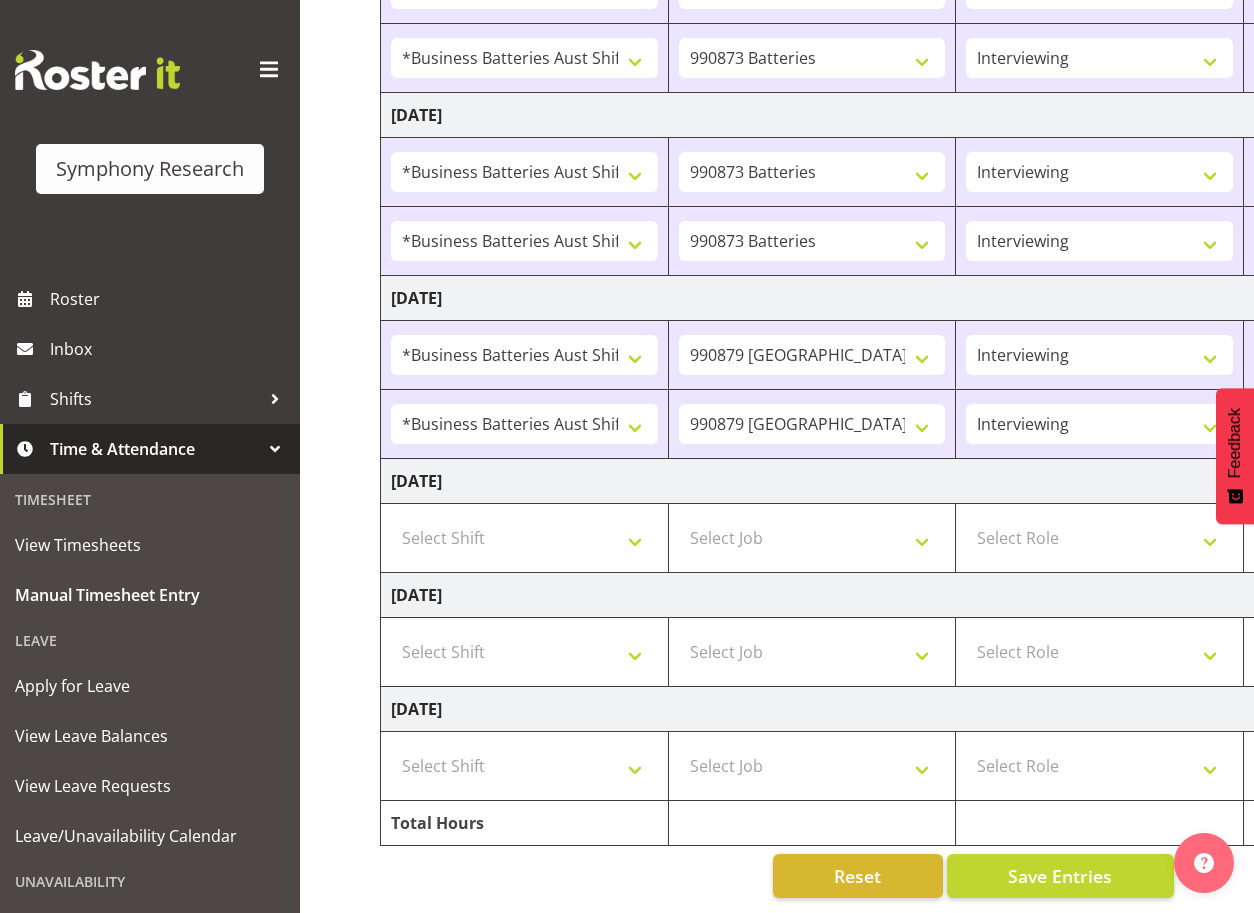 scroll, scrollTop: 0, scrollLeft: 526, axis: horizontal 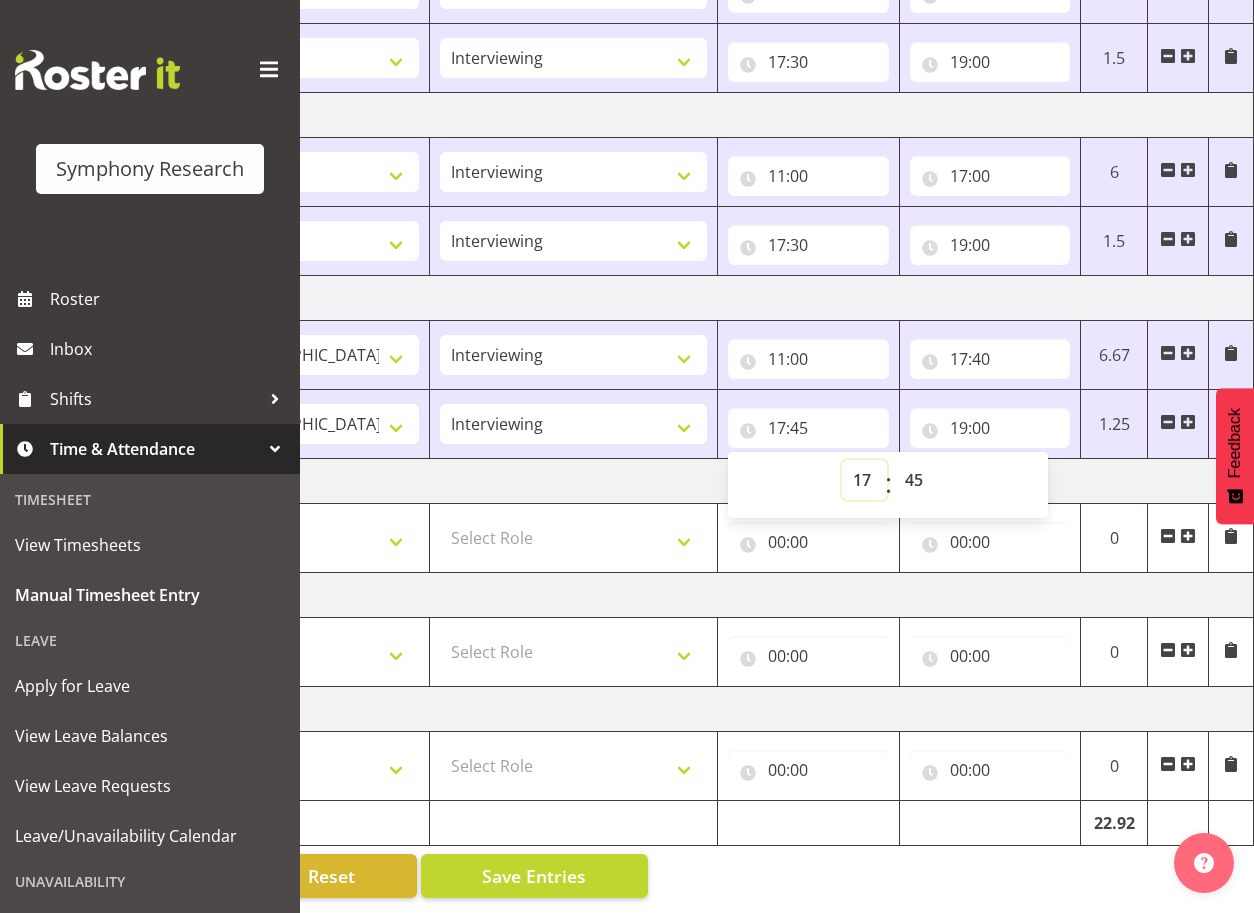 click on "00   01   02   03   04   05   06   07   08   09   10   11   12   13   14   15   16   17   18   19   20   21   22   23" at bounding box center (864, 480) 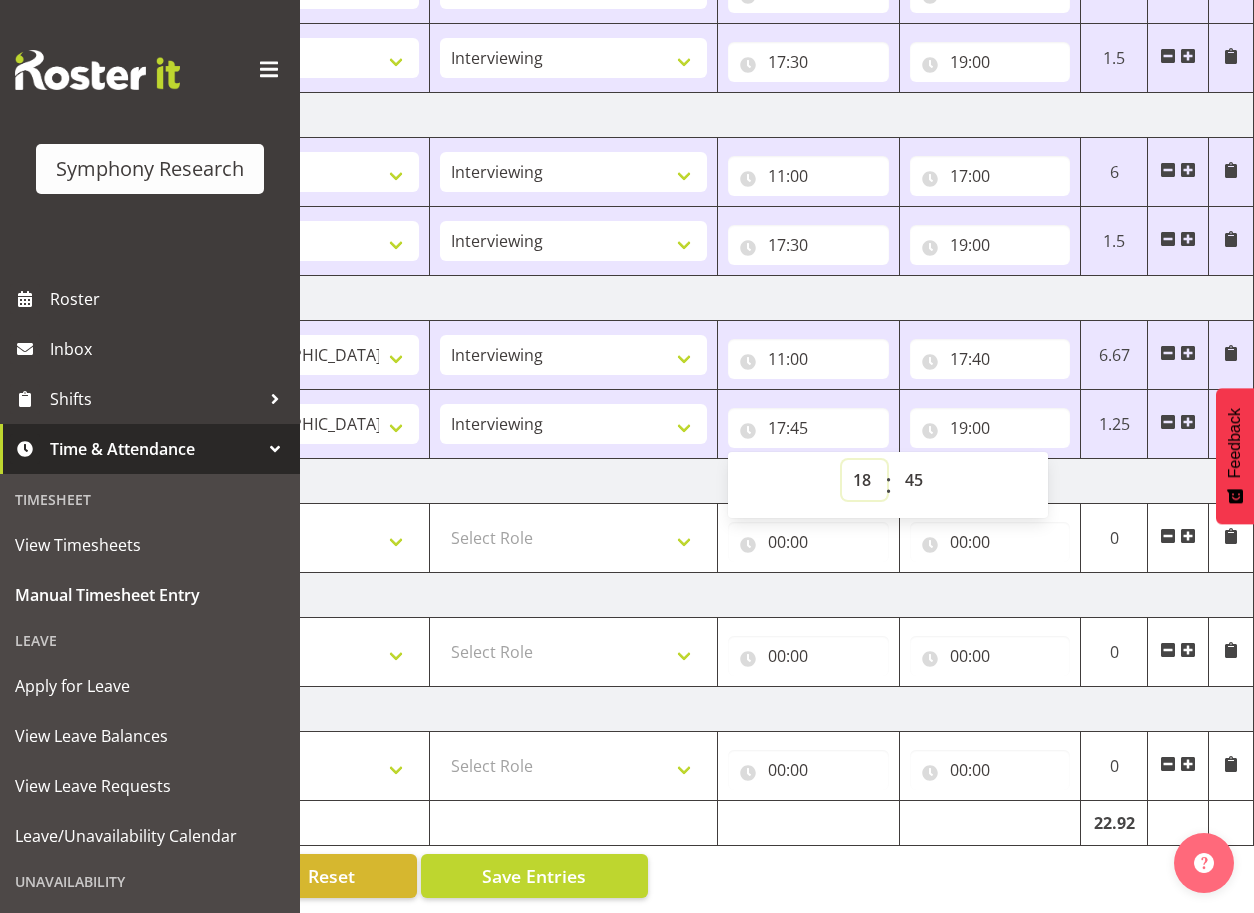 click on "00   01   02   03   04   05   06   07   08   09   10   11   12   13   14   15   16   17   18   19   20   21   22   23" at bounding box center (864, 480) 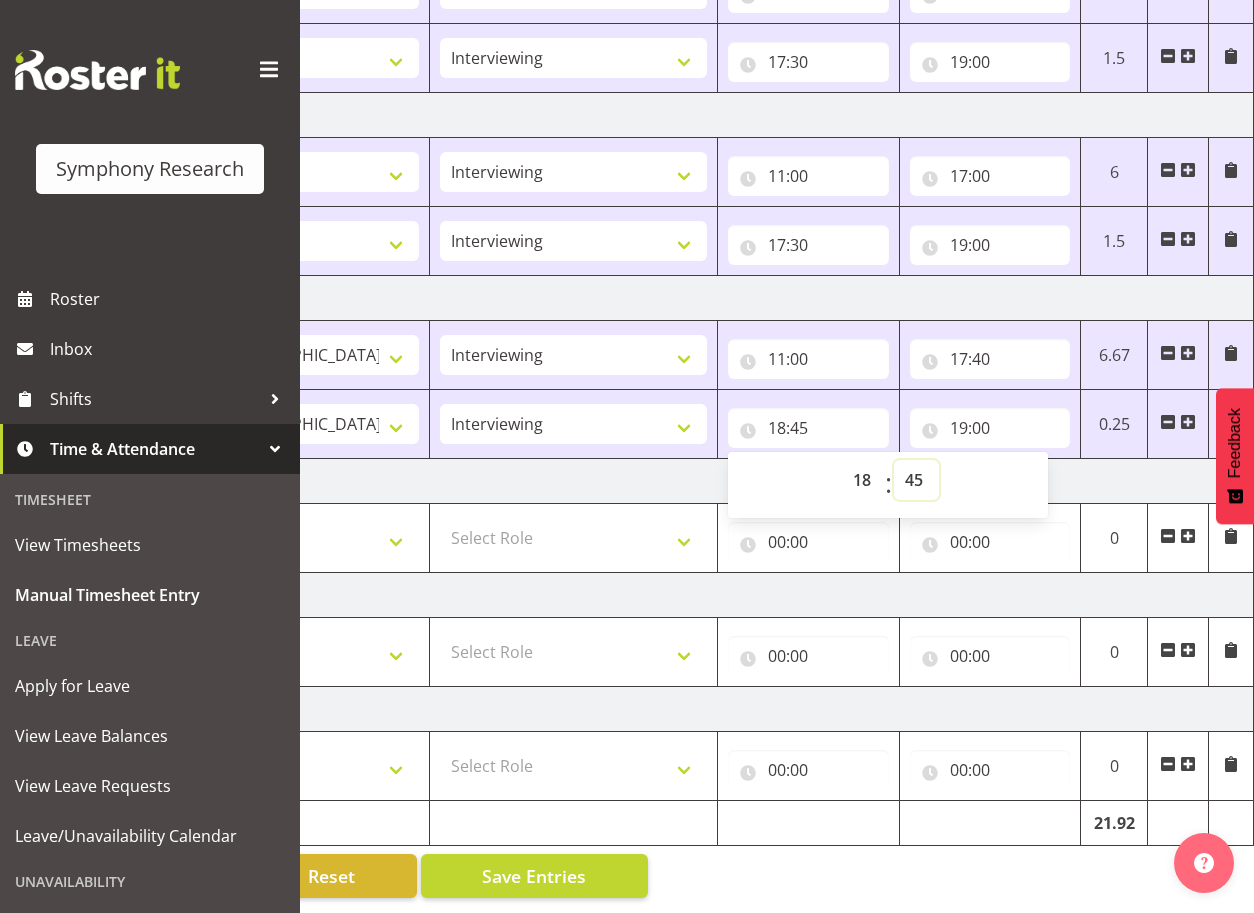 click on "00   01   02   03   04   05   06   07   08   09   10   11   12   13   14   15   16   17   18   19   20   21   22   23   24   25   26   27   28   29   30   31   32   33   34   35   36   37   38   39   40   41   42   43   44   45   46   47   48   49   50   51   52   53   54   55   56   57   58   59" at bounding box center (916, 480) 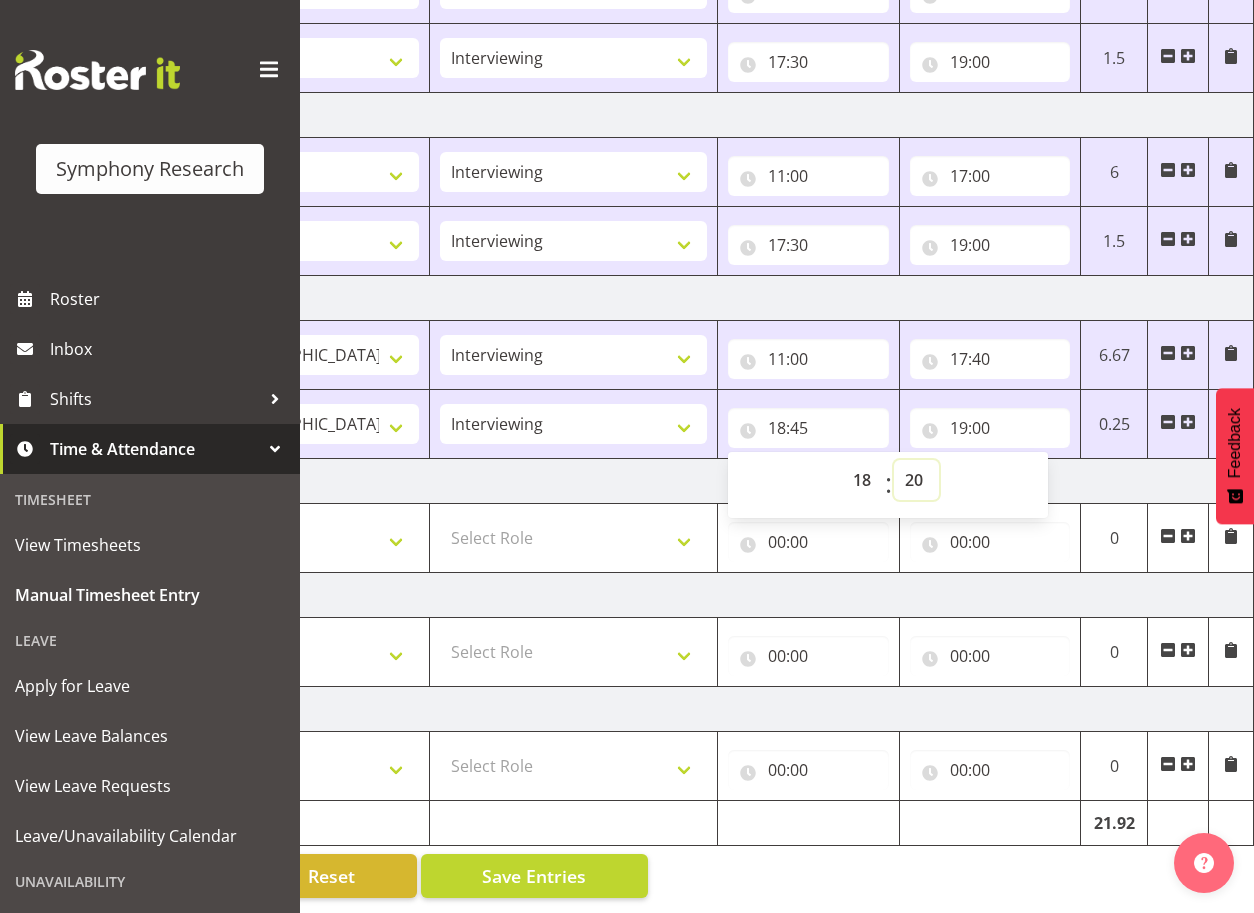 click on "00   01   02   03   04   05   06   07   08   09   10   11   12   13   14   15   16   17   18   19   20   21   22   23   24   25   26   27   28   29   30   31   32   33   34   35   36   37   38   39   40   41   42   43   44   45   46   47   48   49   50   51   52   53   54   55   56   57   58   59" at bounding box center [916, 480] 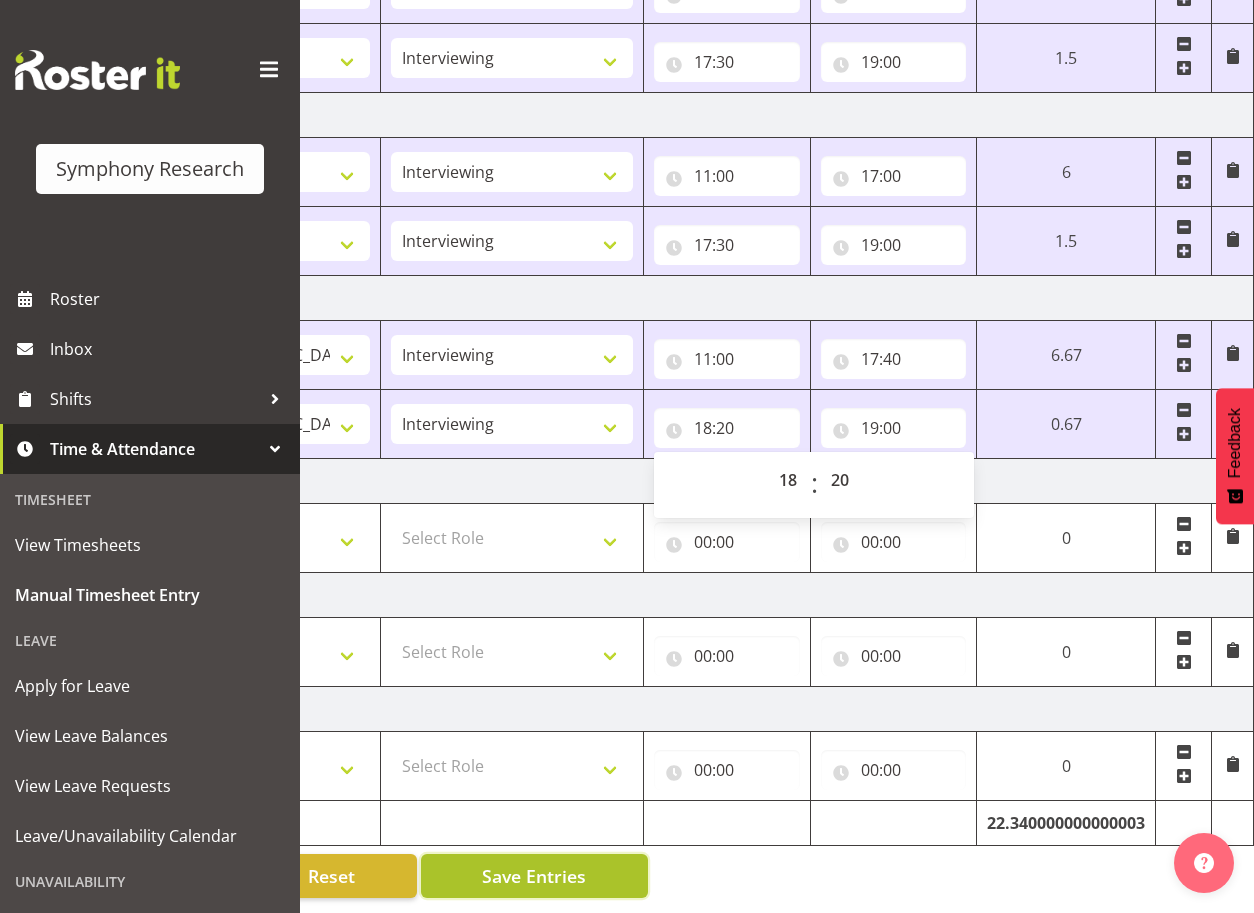 click on "Save
Entries" at bounding box center [534, 876] 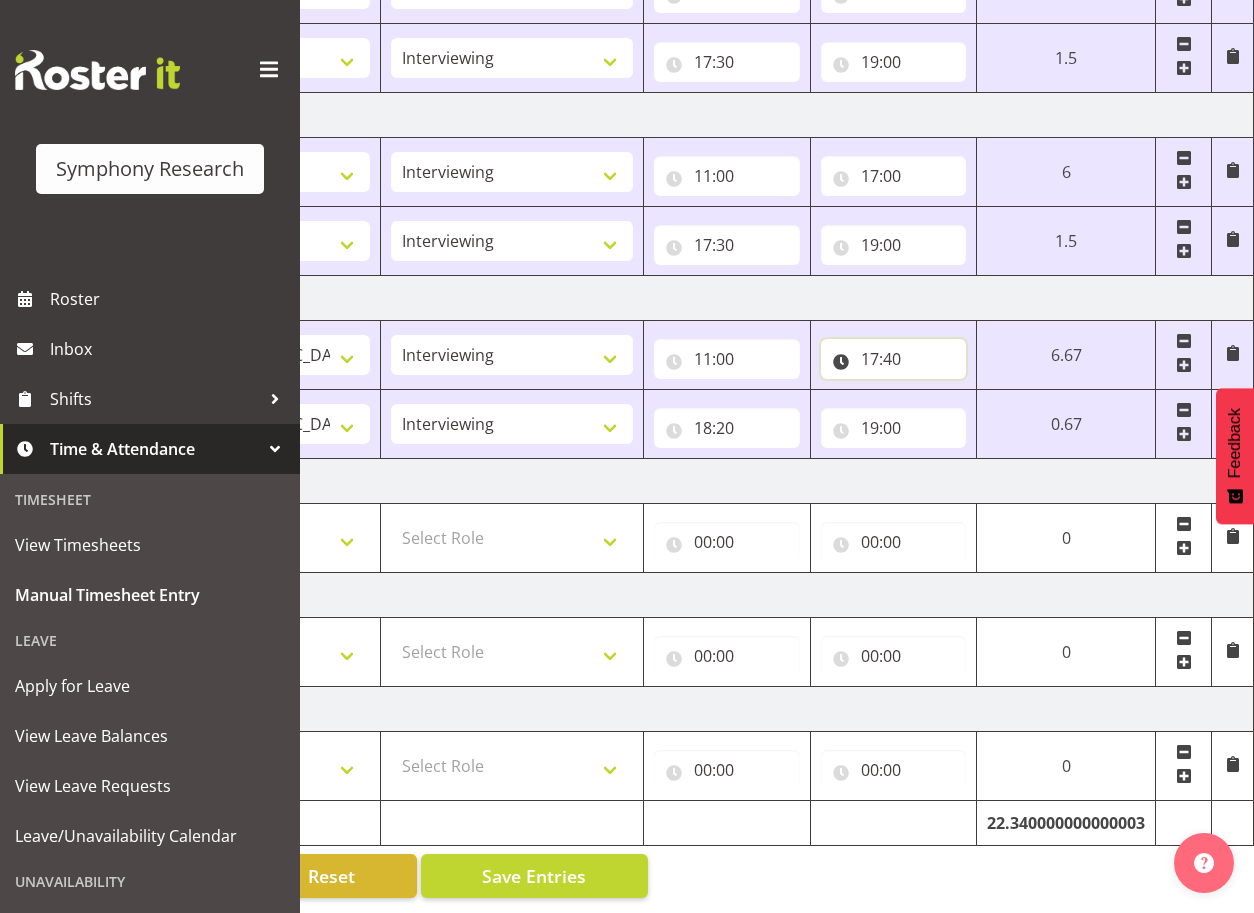 click on "17:40" at bounding box center (894, 359) 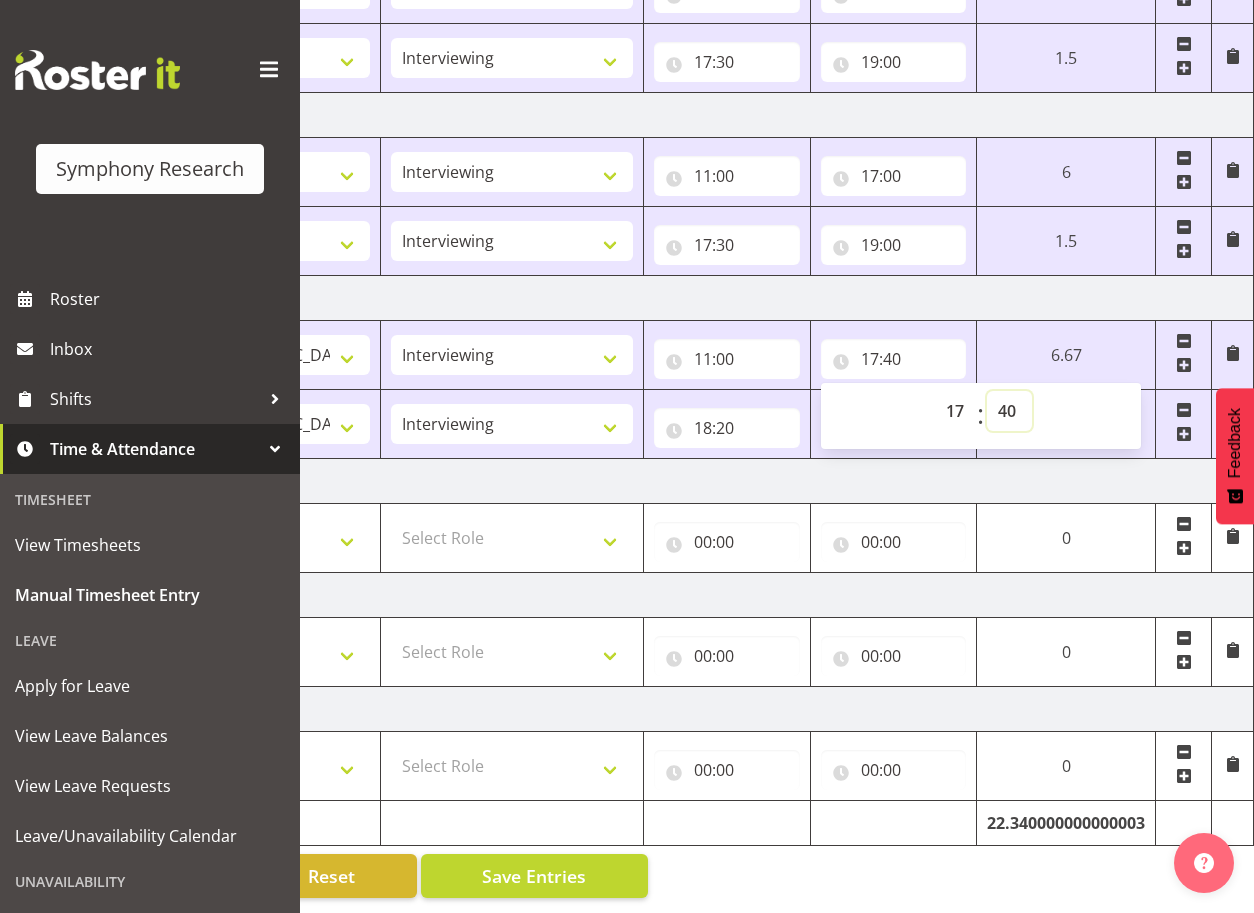 click on "00   01   02   03   04   05   06   07   08   09   10   11   12   13   14   15   16   17   18   19   20   21   22   23   24   25   26   27   28   29   30   31   32   33   34   35   36   37   38   39   40   41   42   43   44   45   46   47   48   49   50   51   52   53   54   55   56   57   58   59" at bounding box center [1009, 411] 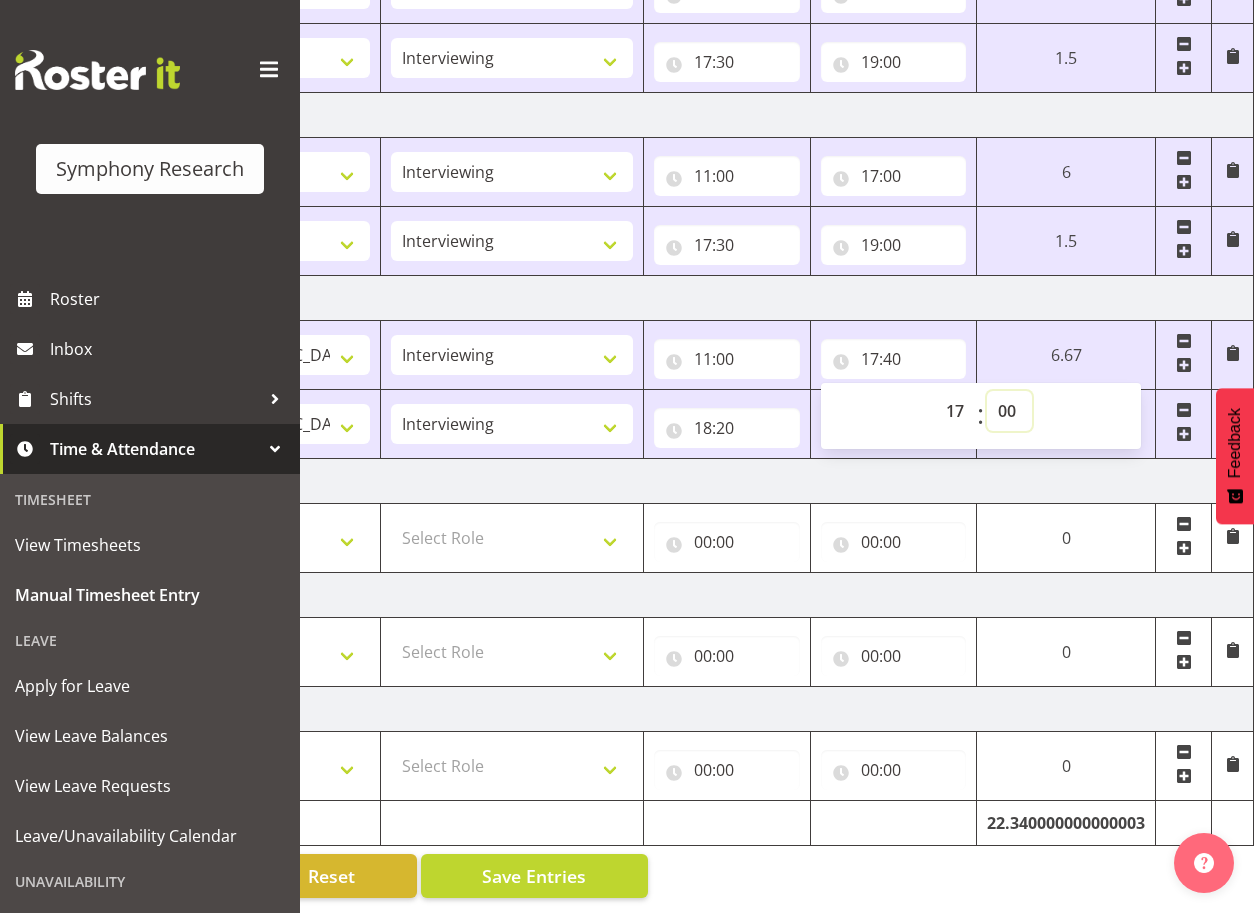 click on "00   01   02   03   04   05   06   07   08   09   10   11   12   13   14   15   16   17   18   19   20   21   22   23   24   25   26   27   28   29   30   31   32   33   34   35   36   37   38   39   40   41   42   43   44   45   46   47   48   49   50   51   52   53   54   55   56   57   58   59" at bounding box center [1009, 411] 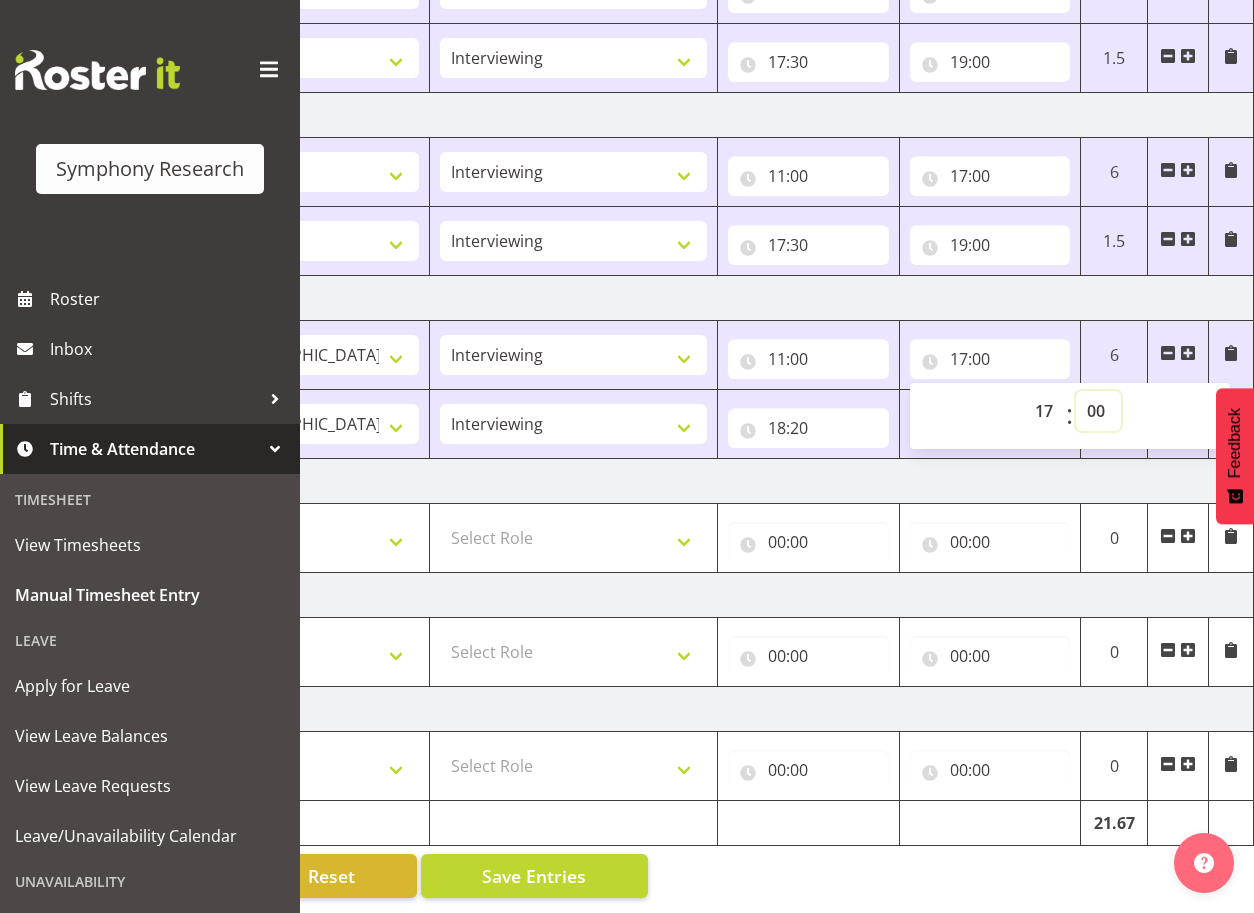 click on "00   01   02   03   04   05   06   07   08   09   10   11   12   13   14   15   16   17   18   19   20   21   22   23   24   25   26   27   28   29   30   31   32   33   34   35   36   37   38   39   40   41   42   43   44   45   46   47   48   49   50   51   52   53   54   55   56   57   58   59" at bounding box center (1098, 411) 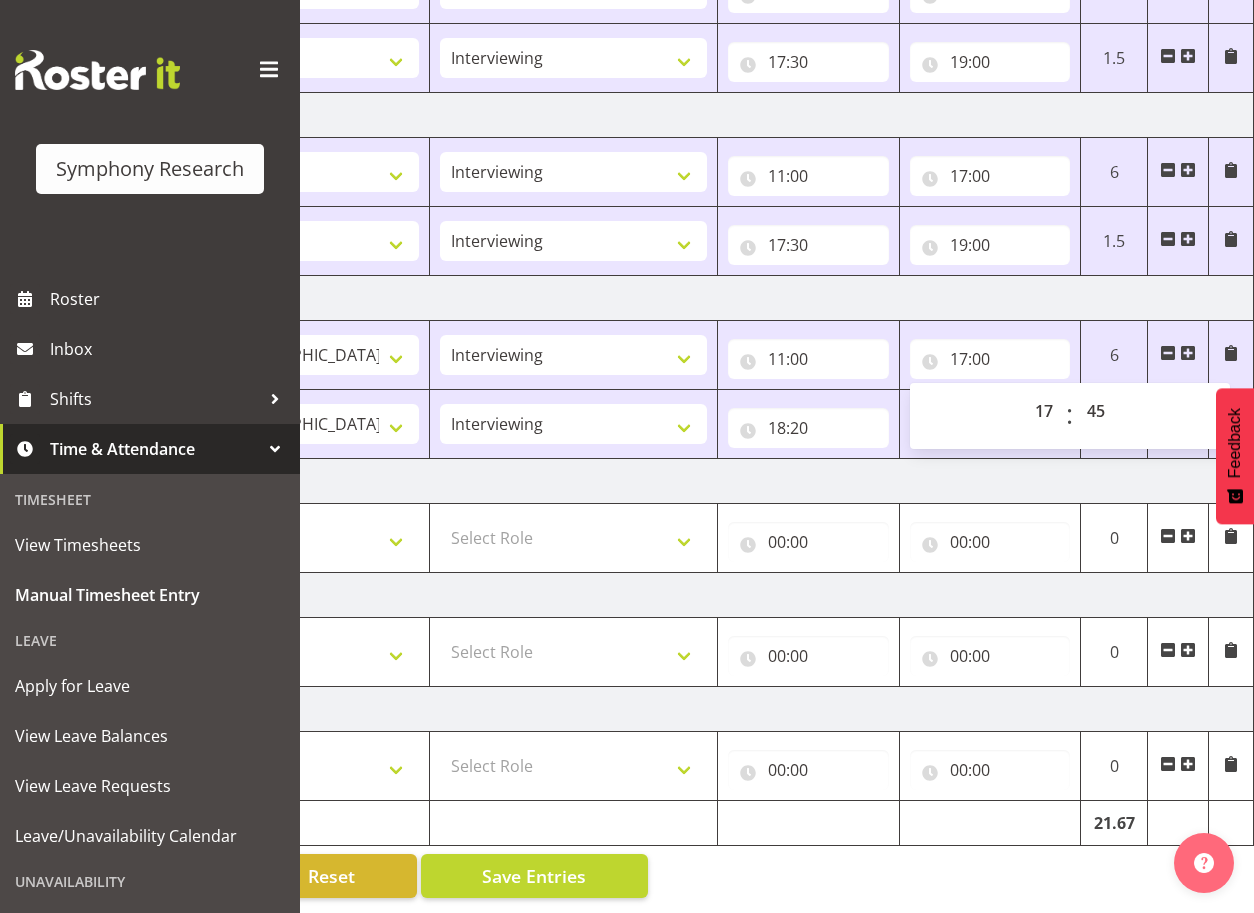 type on "17:45" 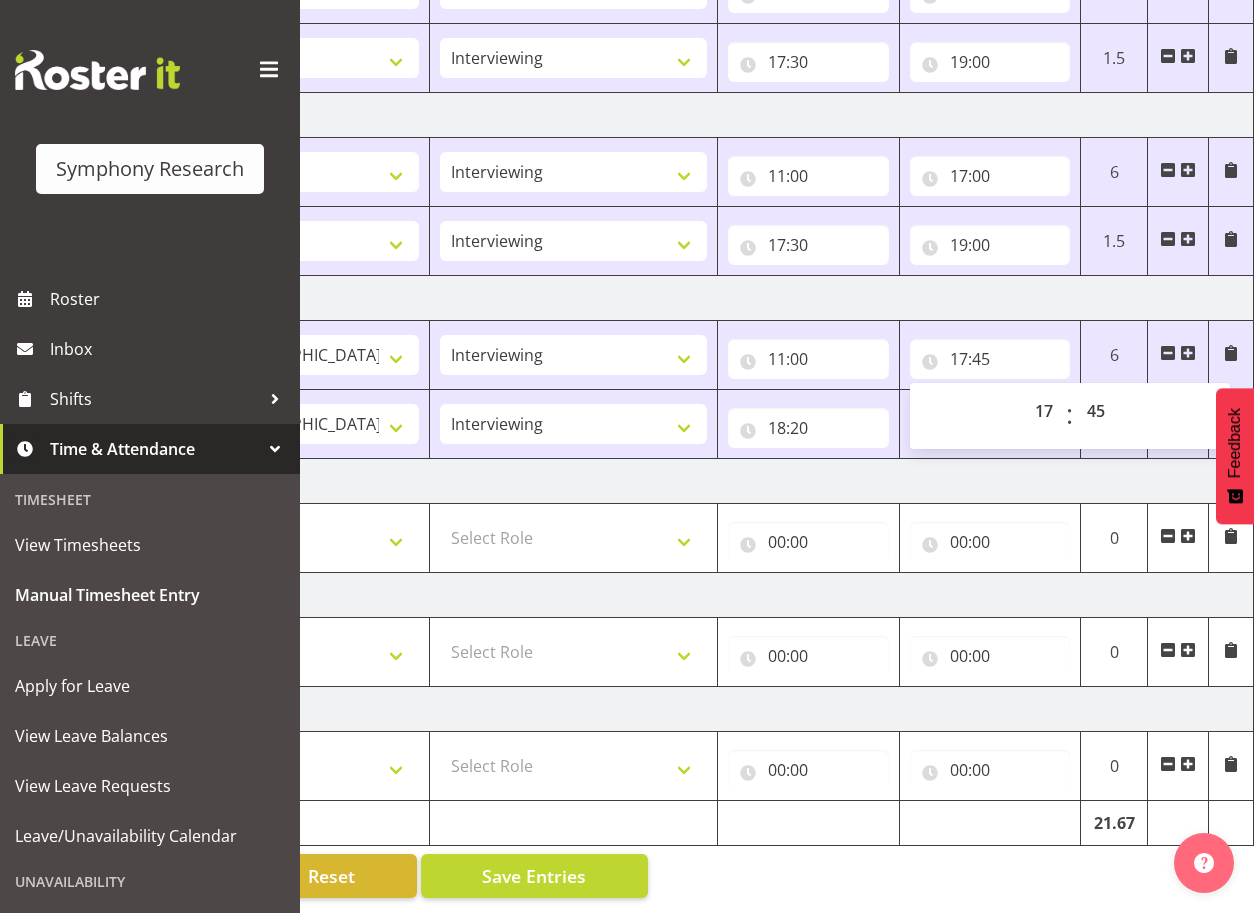 click on "[DATE]" at bounding box center [554, 481] 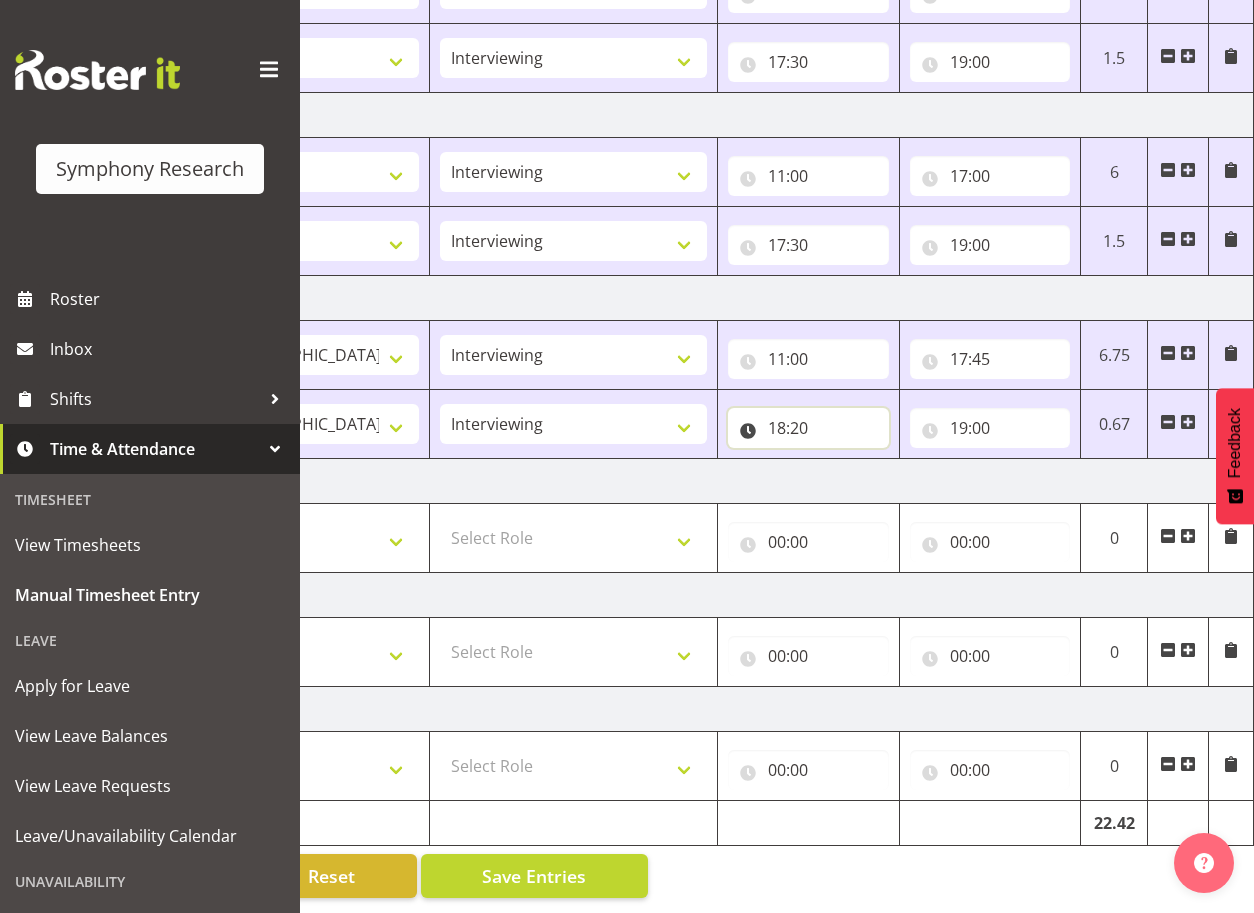 click on "18:20" at bounding box center (808, 428) 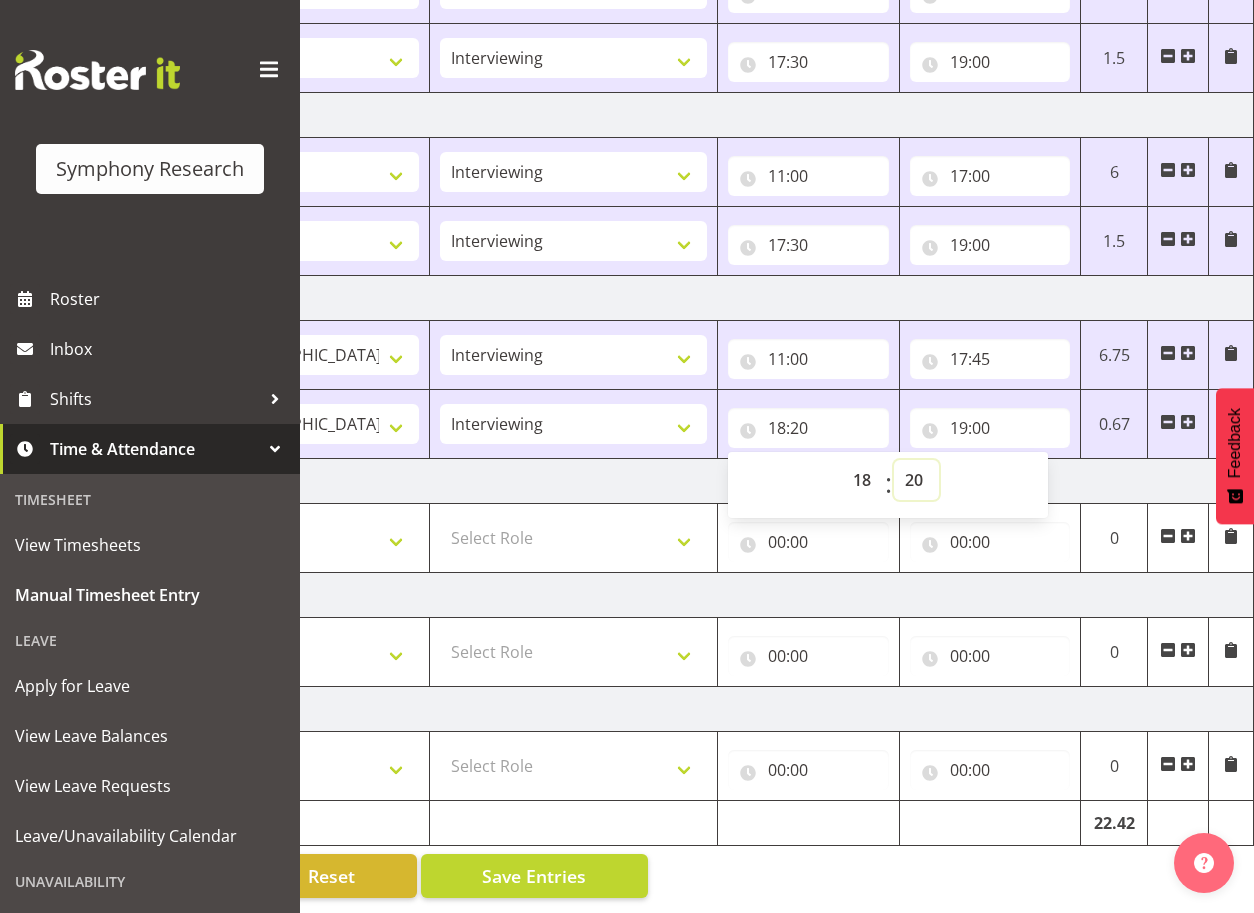 click on "00   01   02   03   04   05   06   07   08   09   10   11   12   13   14   15   16   17   18   19   20   21   22   23   24   25   26   27   28   29   30   31   32   33   34   35   36   37   38   39   40   41   42   43   44   45   46   47   48   49   50   51   52   53   54   55   56   57   58   59" at bounding box center [916, 480] 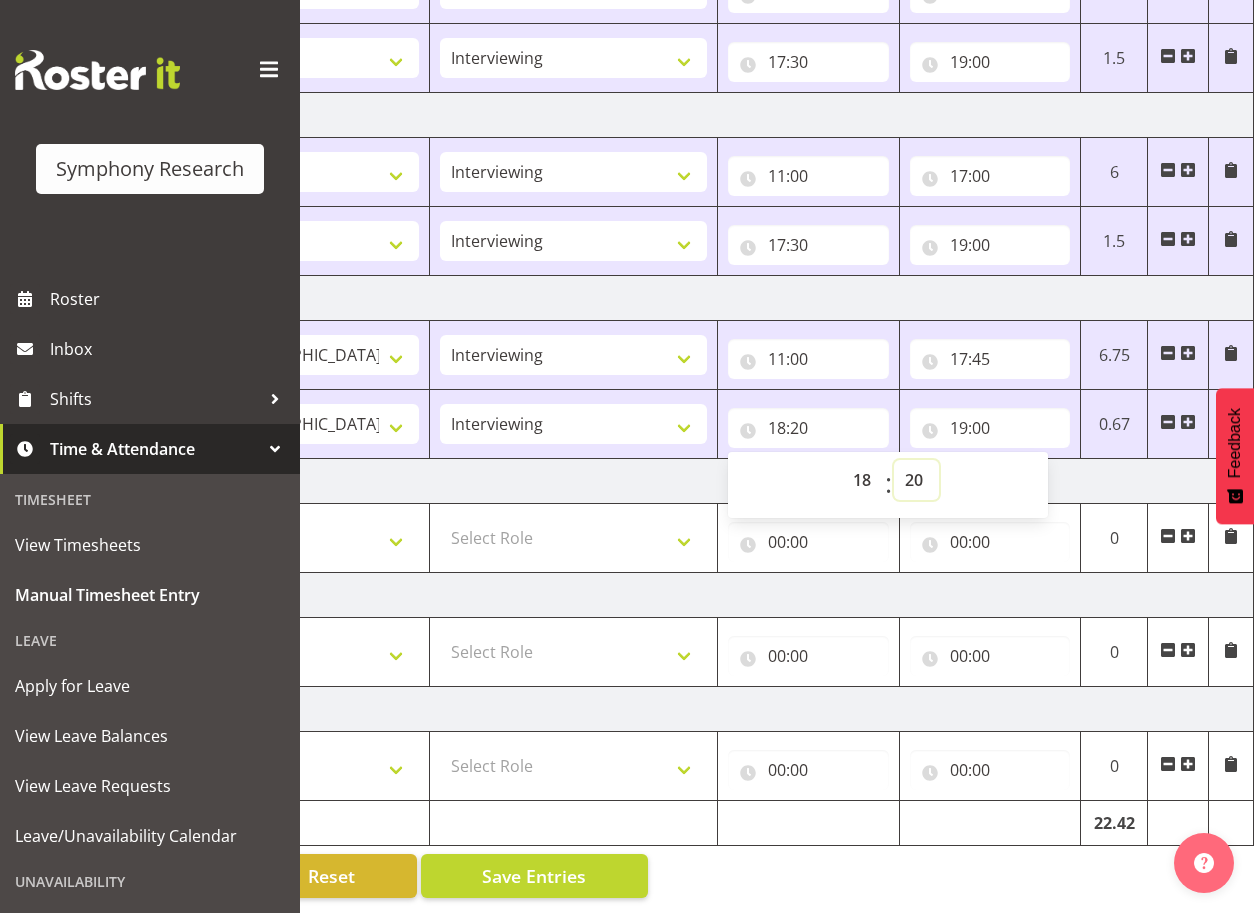 select on "16" 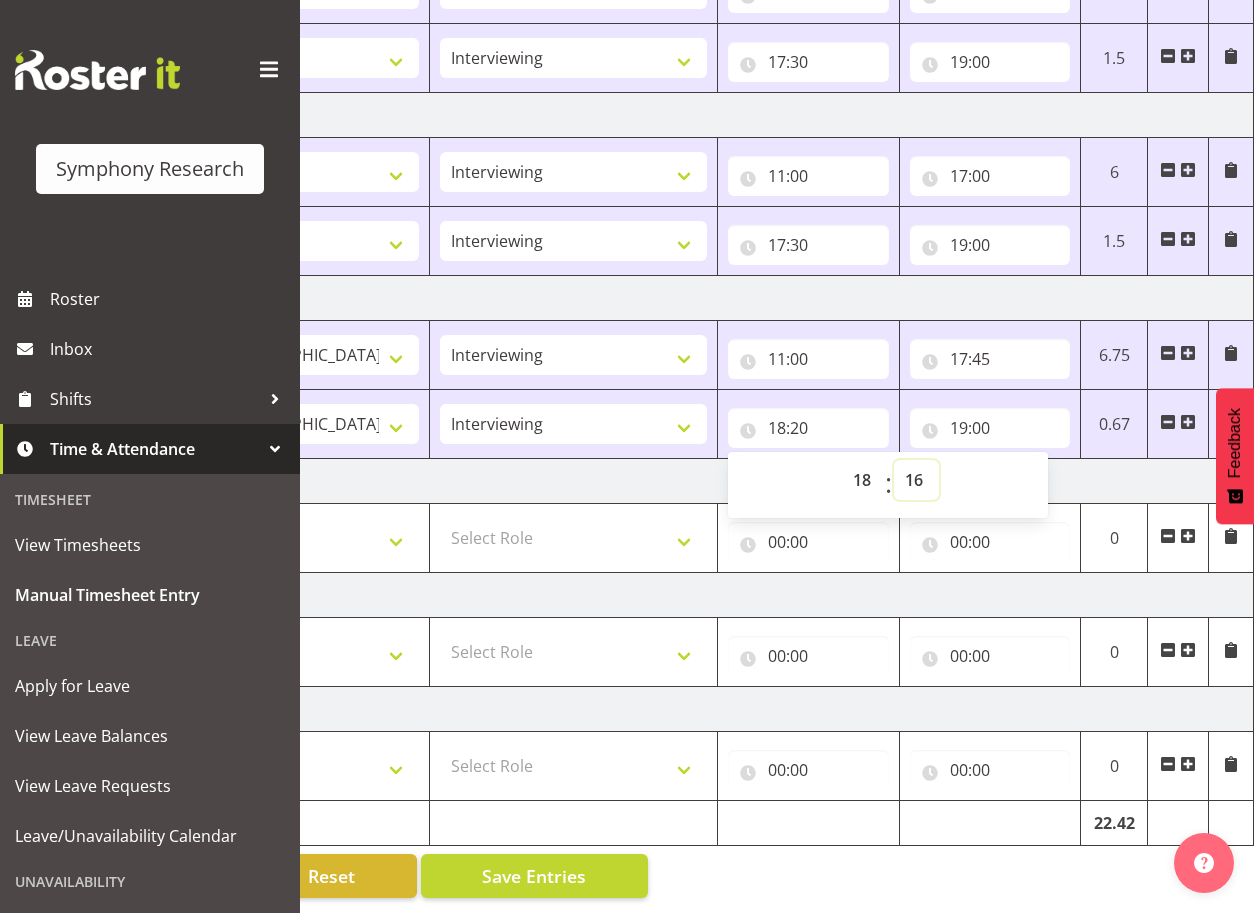 click on "00   01   02   03   04   05   06   07   08   09   10   11   12   13   14   15   16   17   18   19   20   21   22   23   24   25   26   27   28   29   30   31   32   33   34   35   36   37   38   39   40   41   42   43   44   45   46   47   48   49   50   51   52   53   54   55   56   57   58   59" at bounding box center (916, 480) 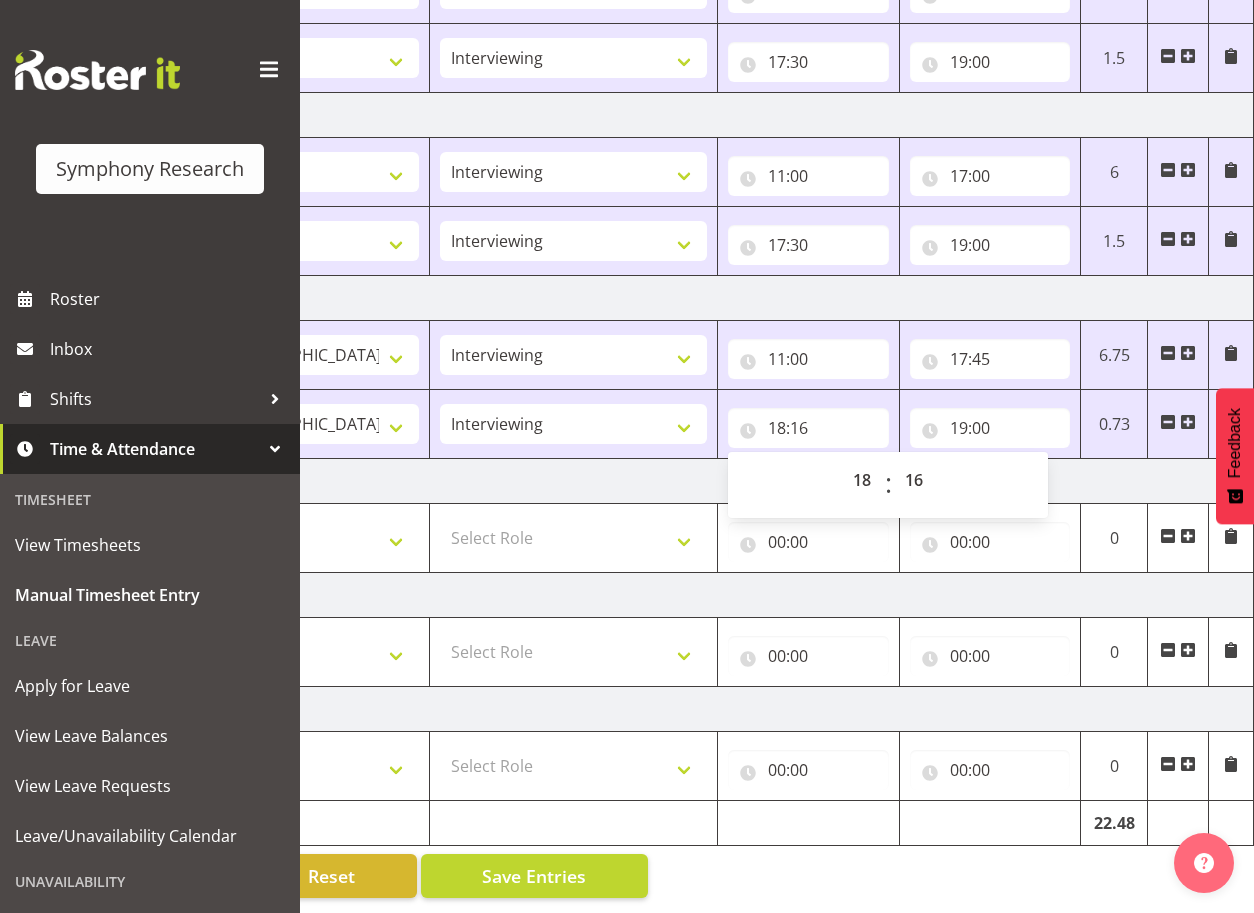 click on "[DATE]" at bounding box center (554, 481) 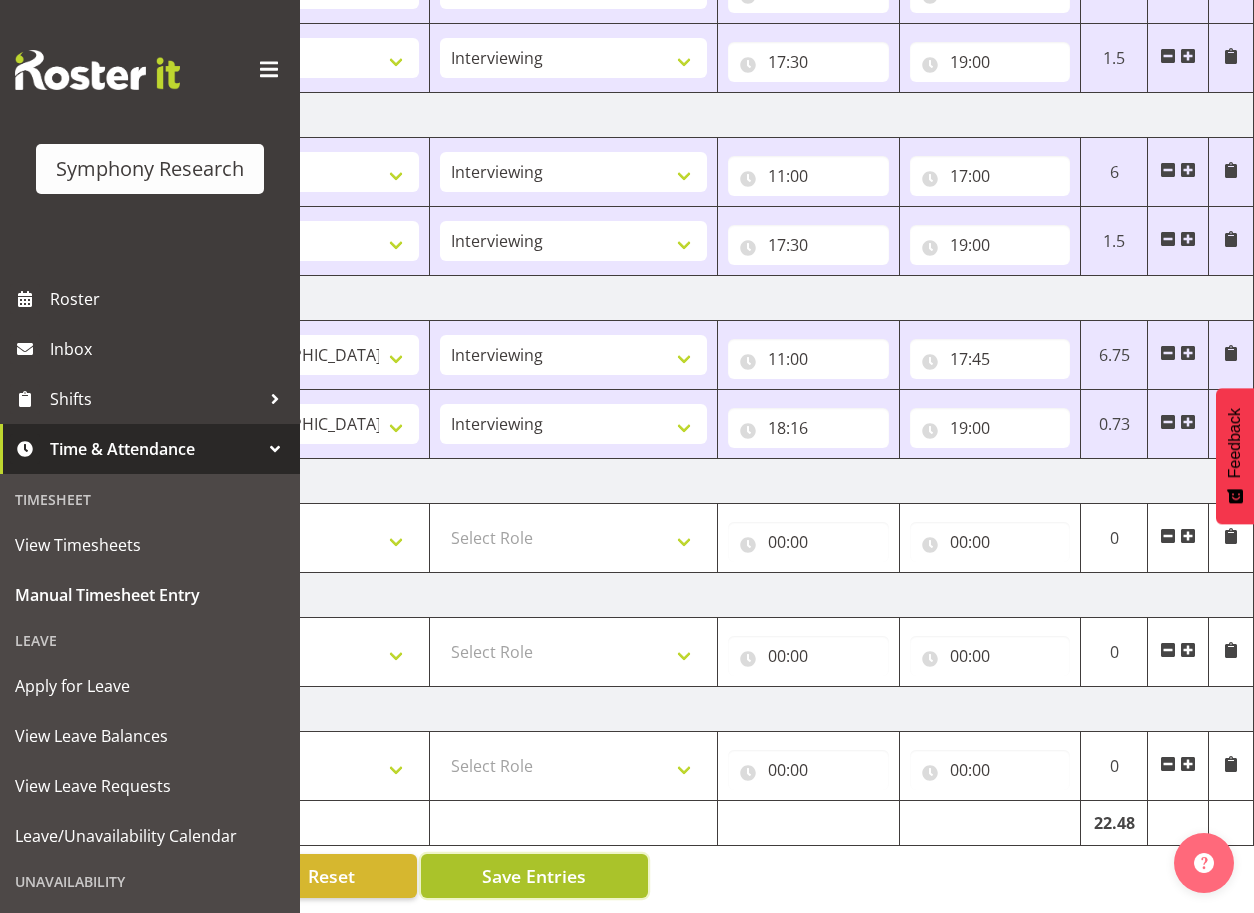 click on "Save
Entries" at bounding box center (534, 876) 